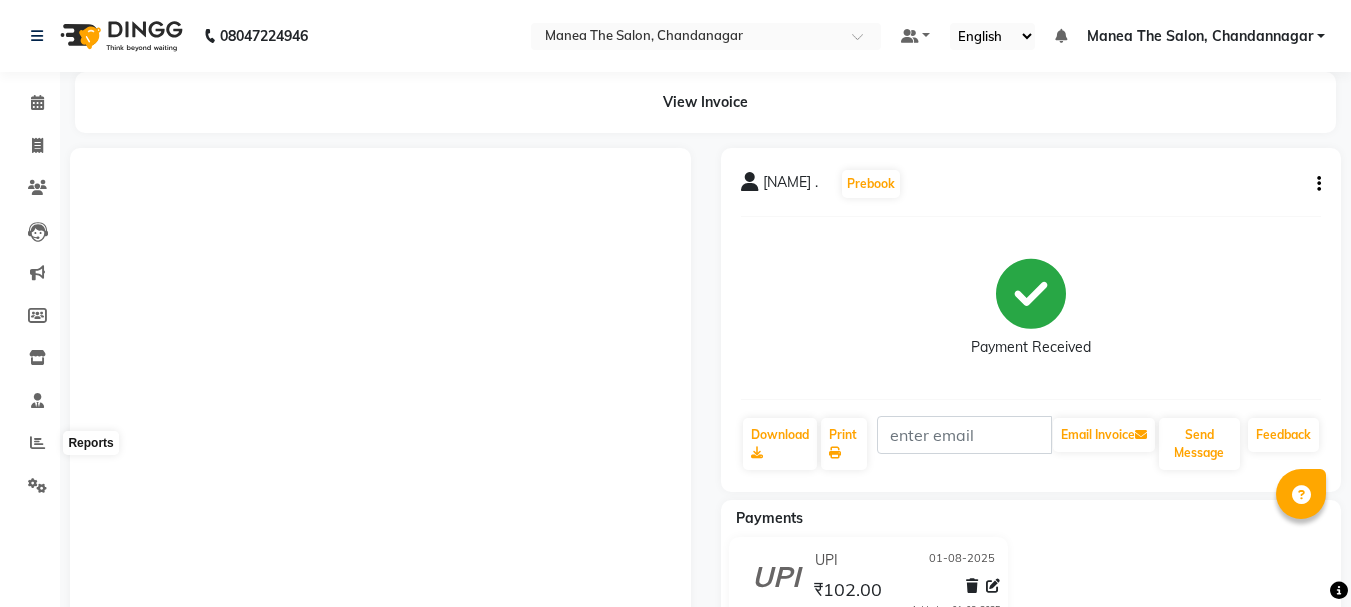 scroll, scrollTop: 0, scrollLeft: 0, axis: both 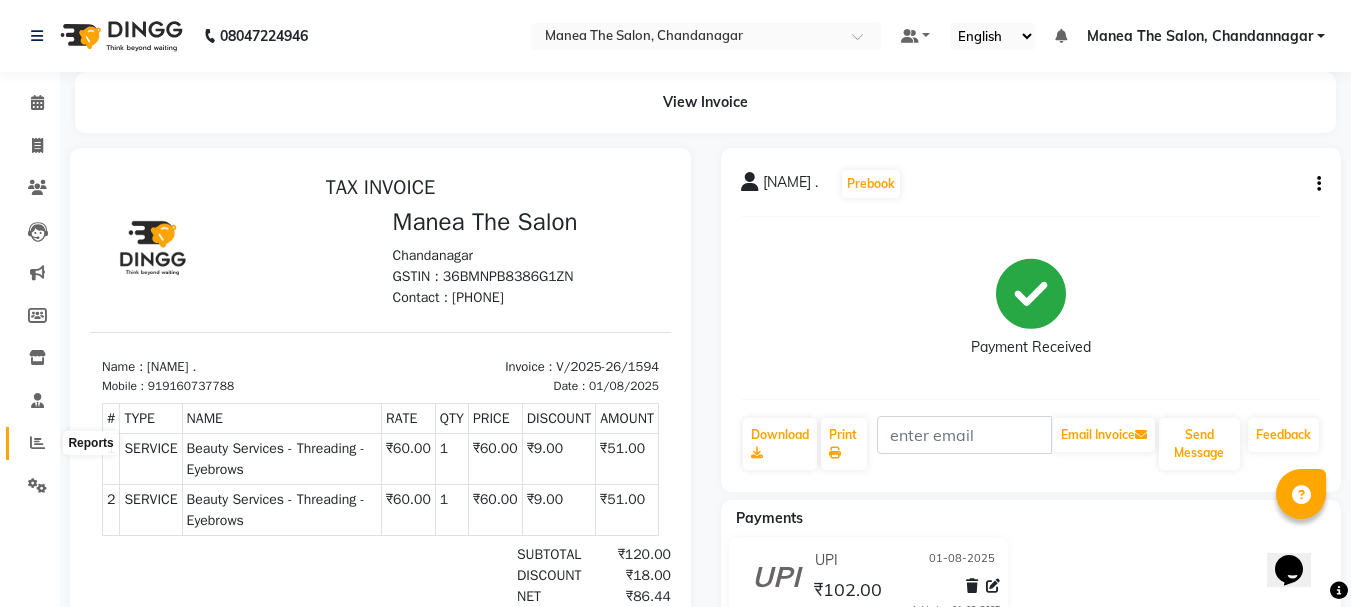 click 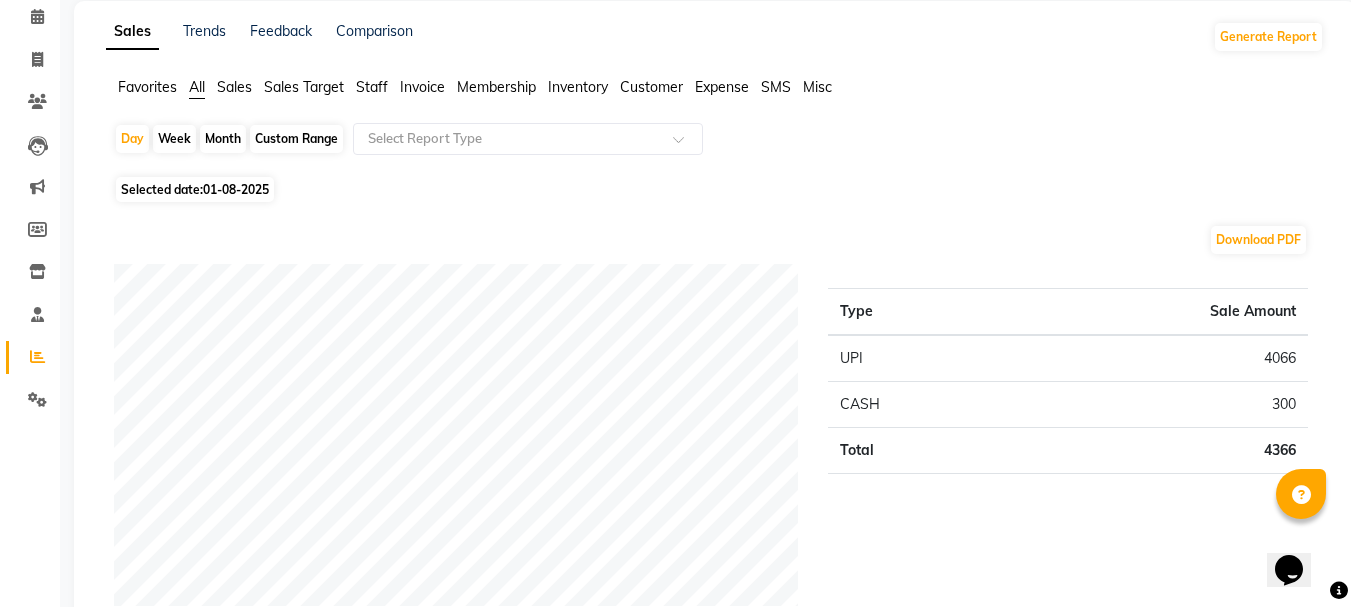 scroll, scrollTop: 0, scrollLeft: 0, axis: both 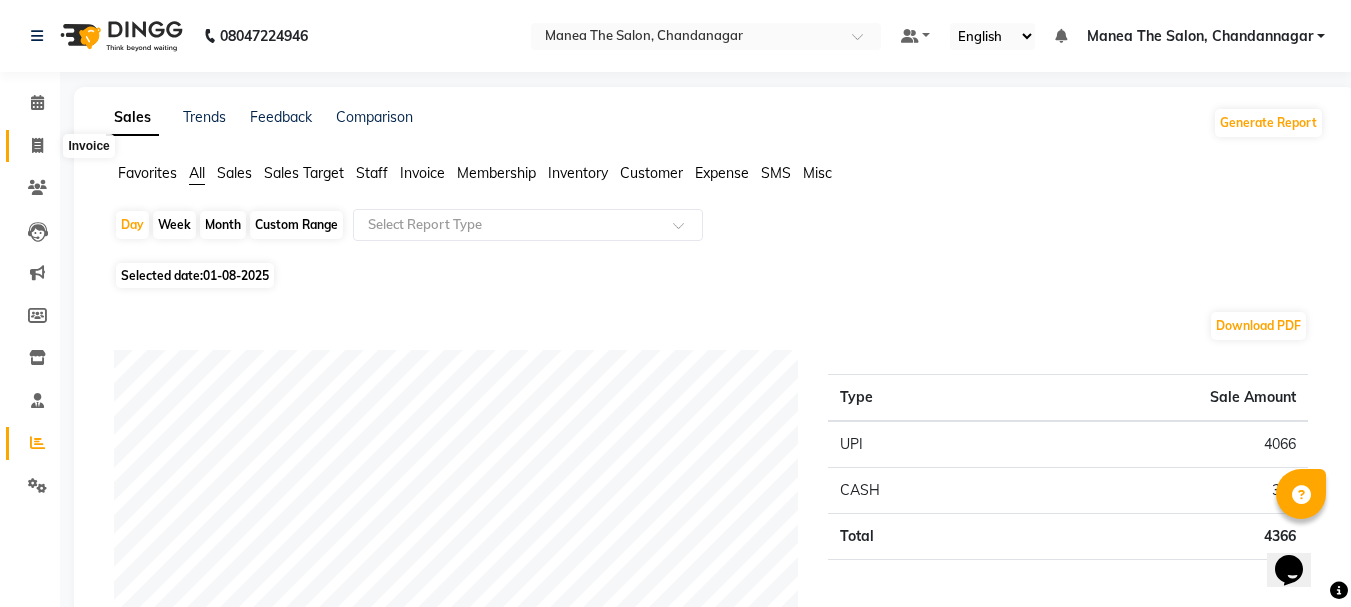 click 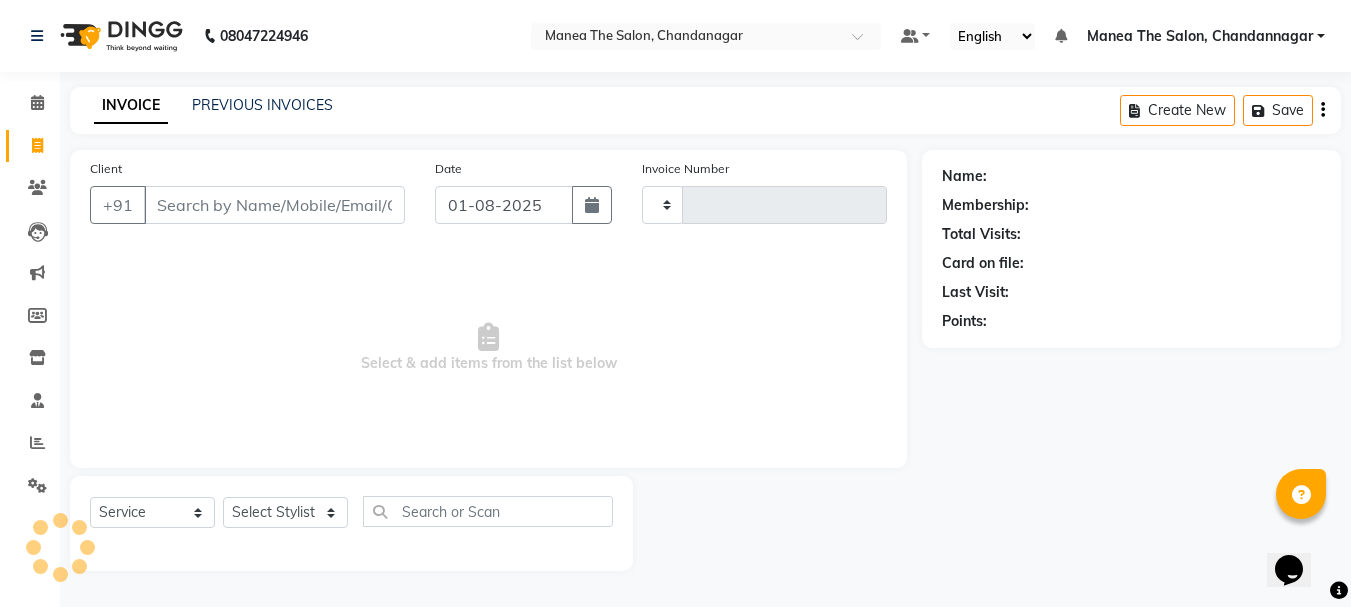 type on "1595" 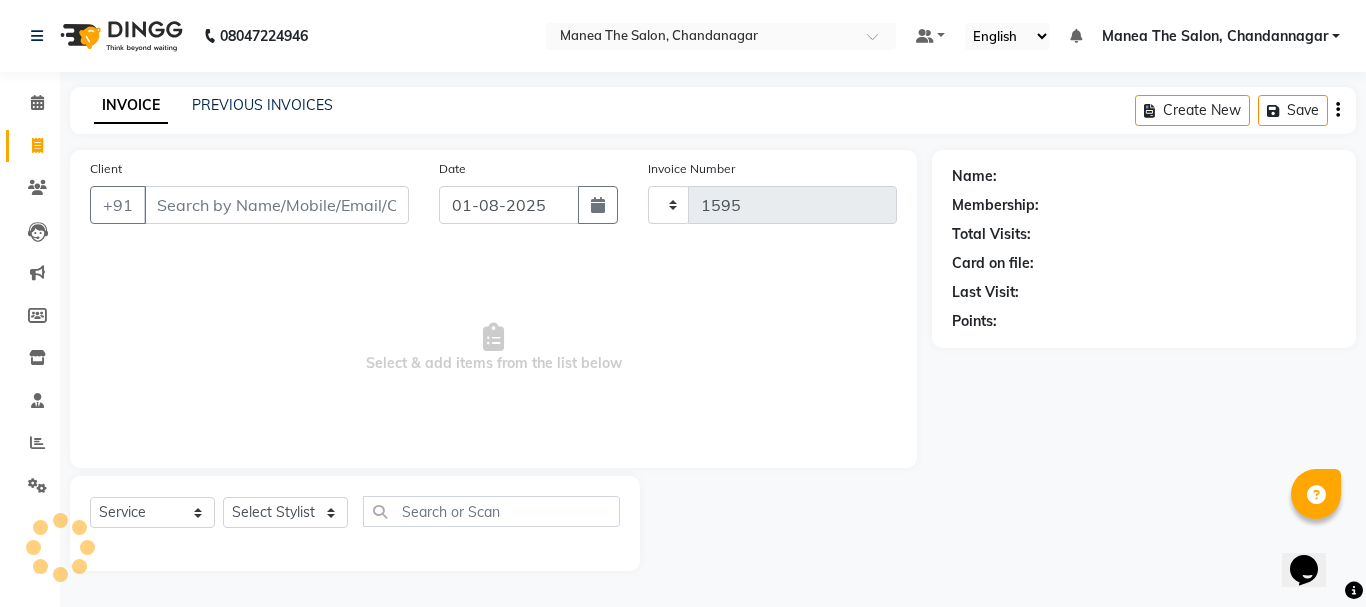 select on "7351" 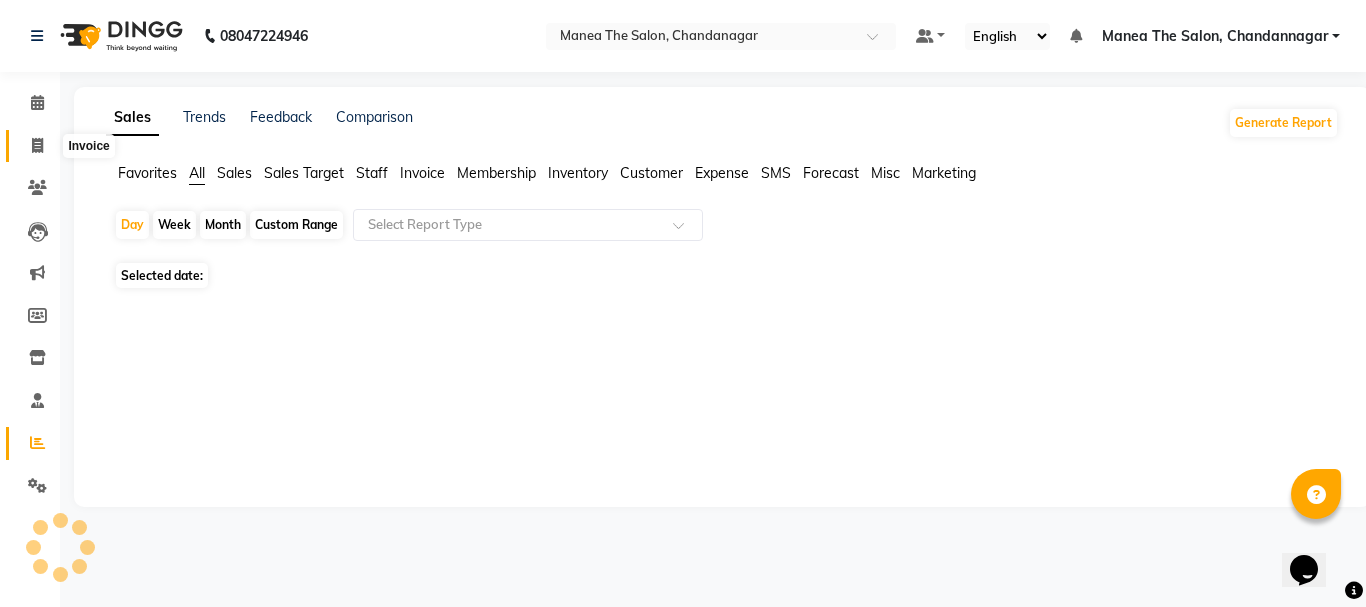 click 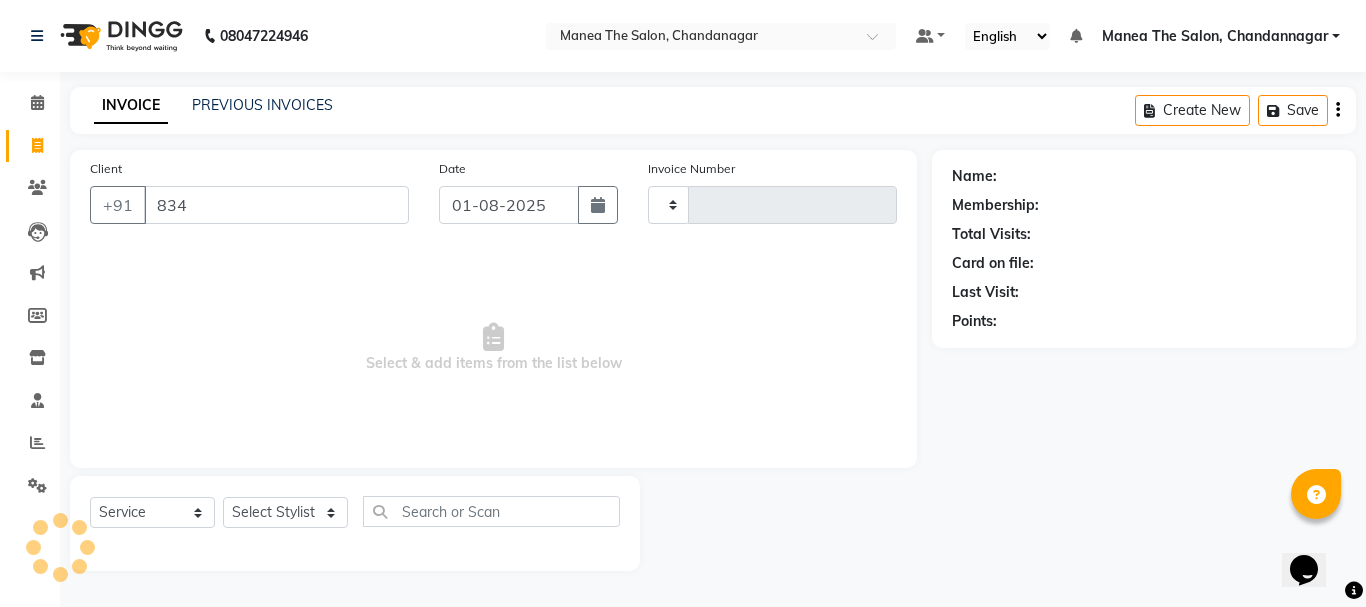 type on "8341" 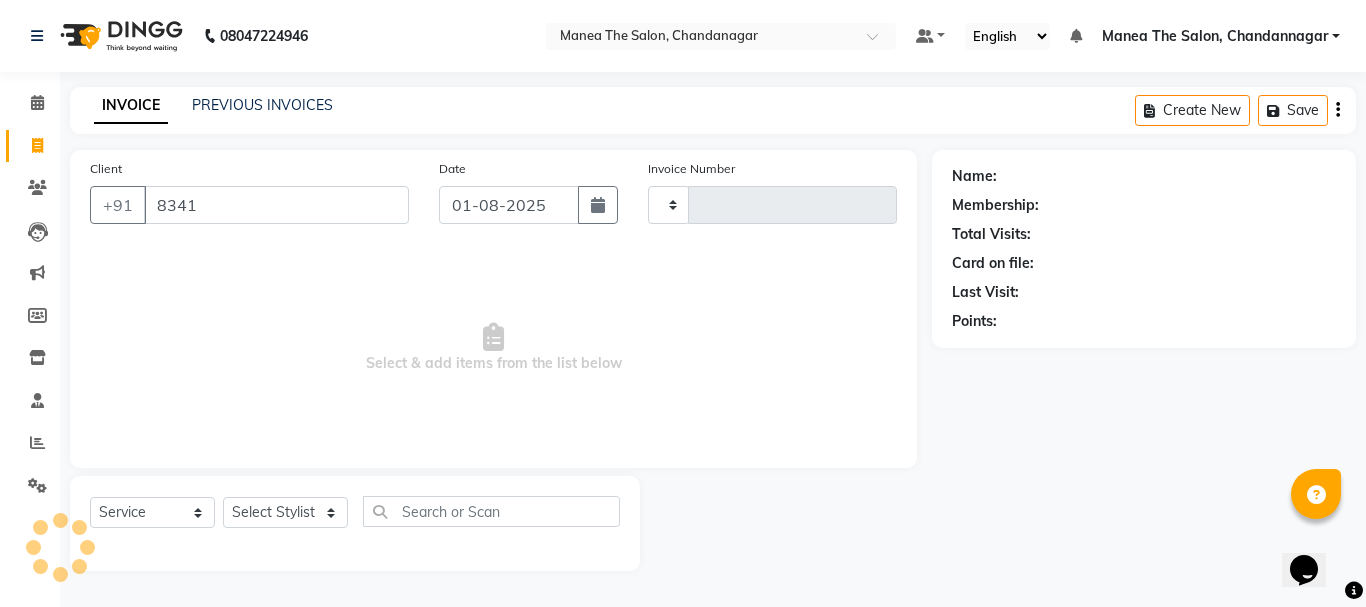 type on "1595" 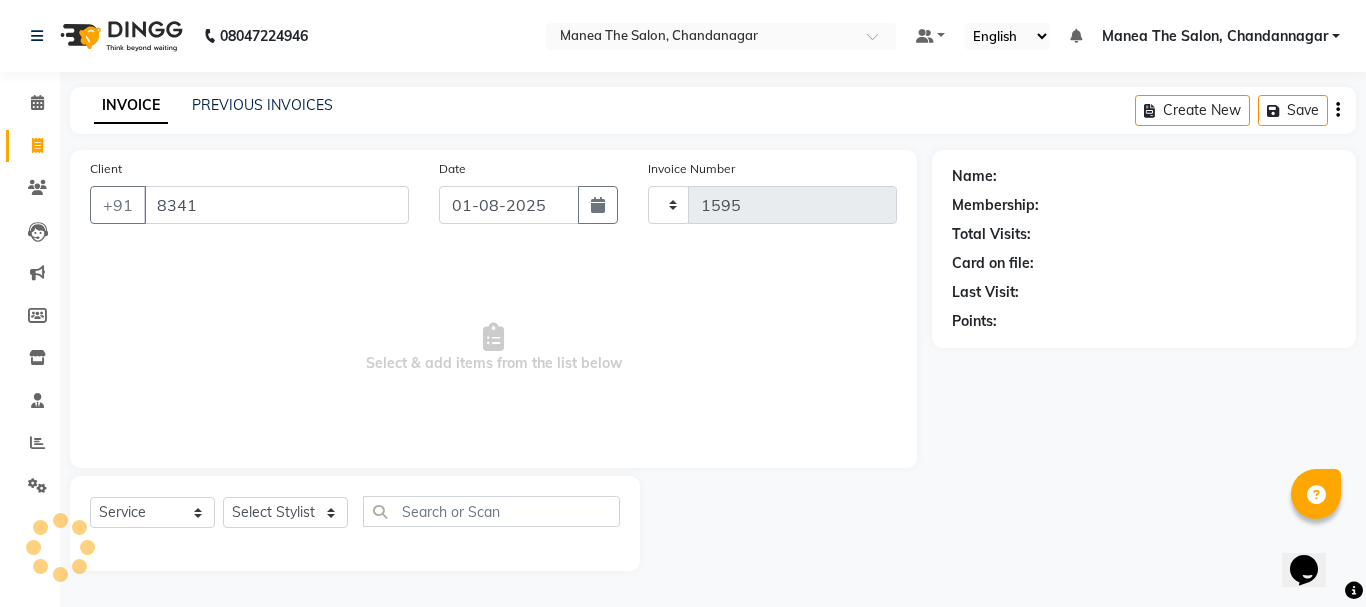 select on "7351" 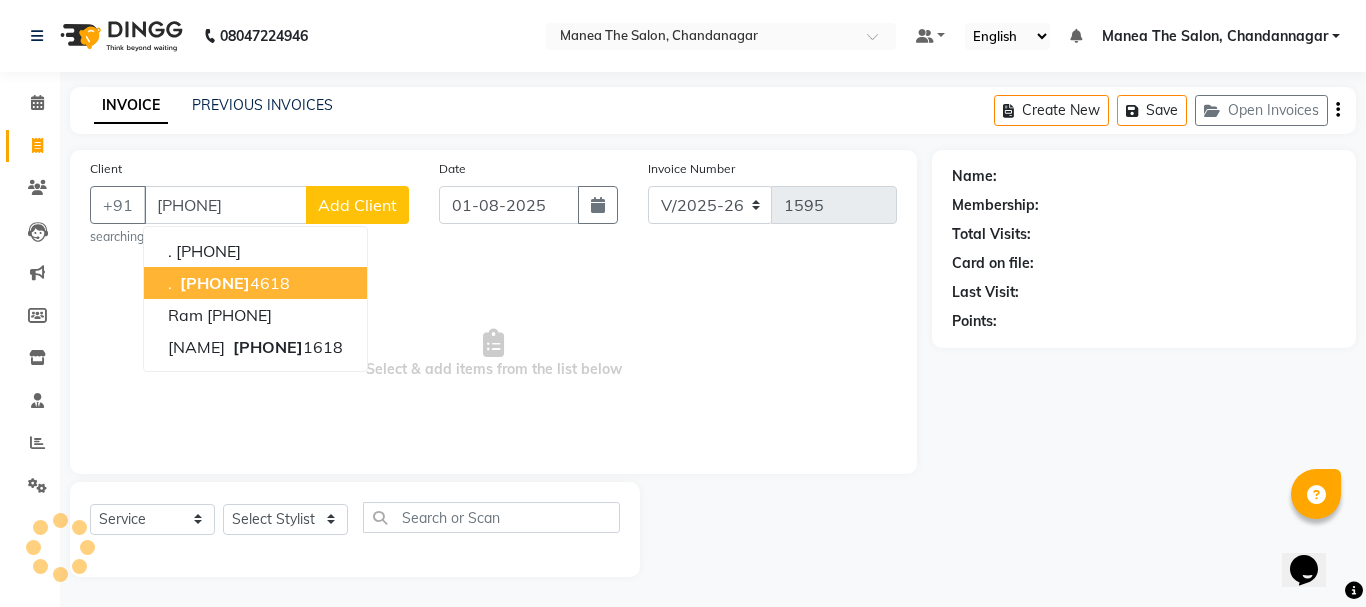 click on "[PHONE]" at bounding box center [215, 283] 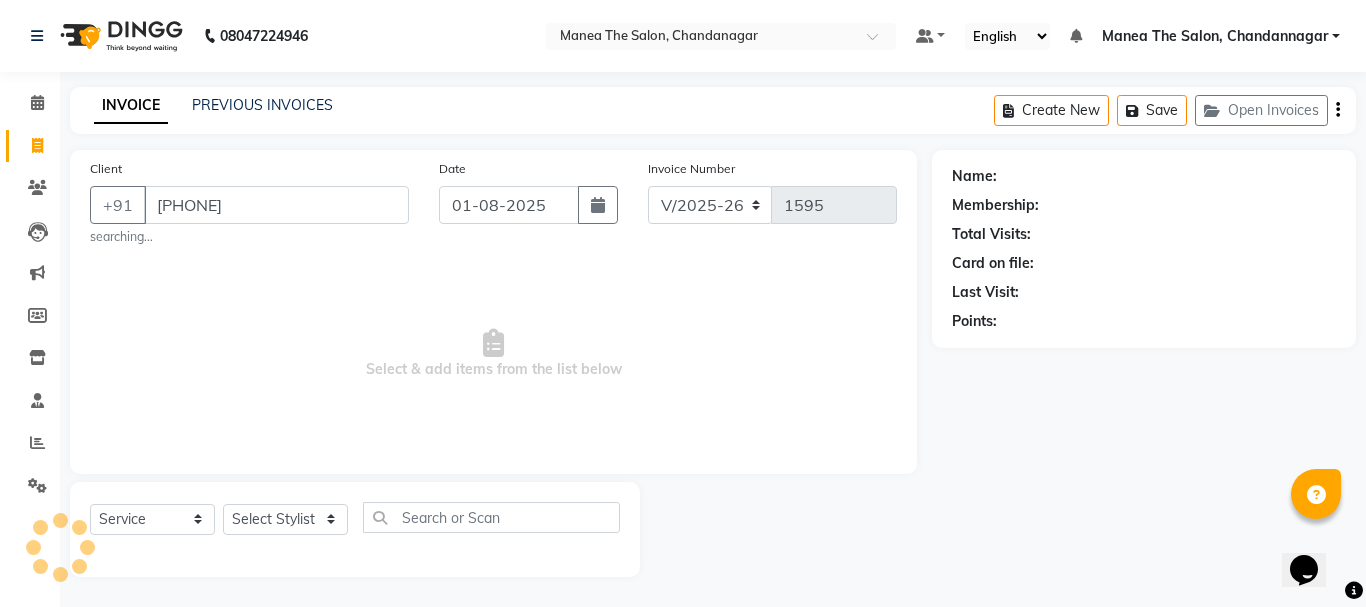 type on "[PHONE]" 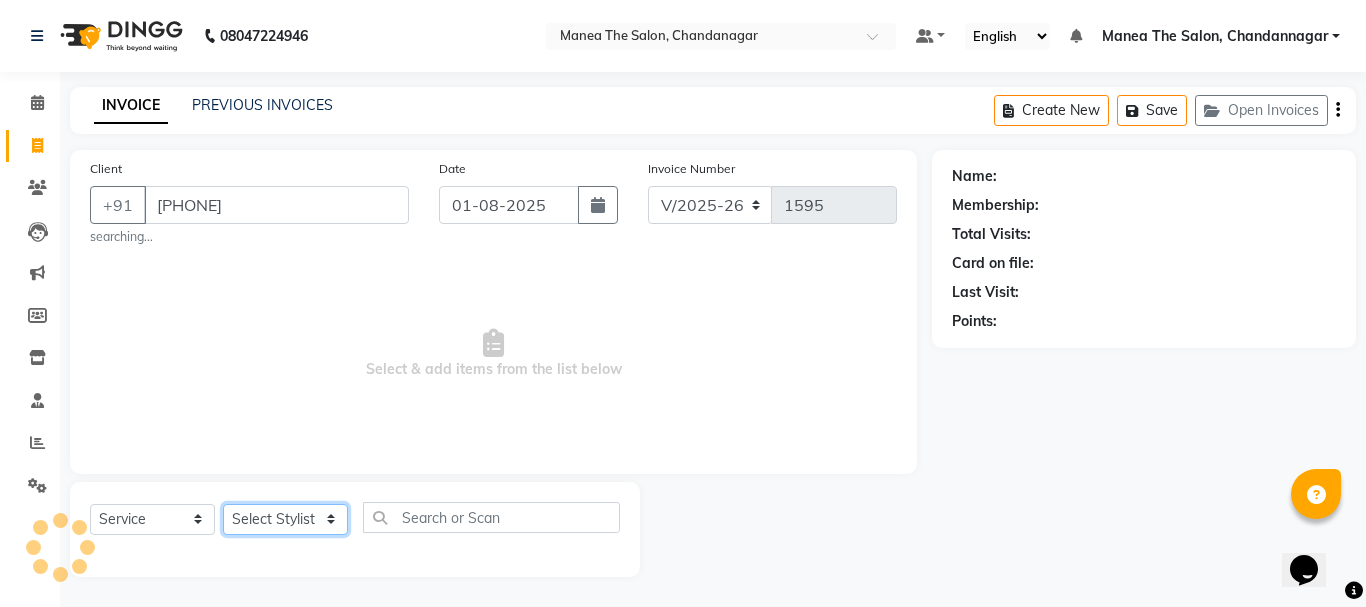click on "Select Stylist" 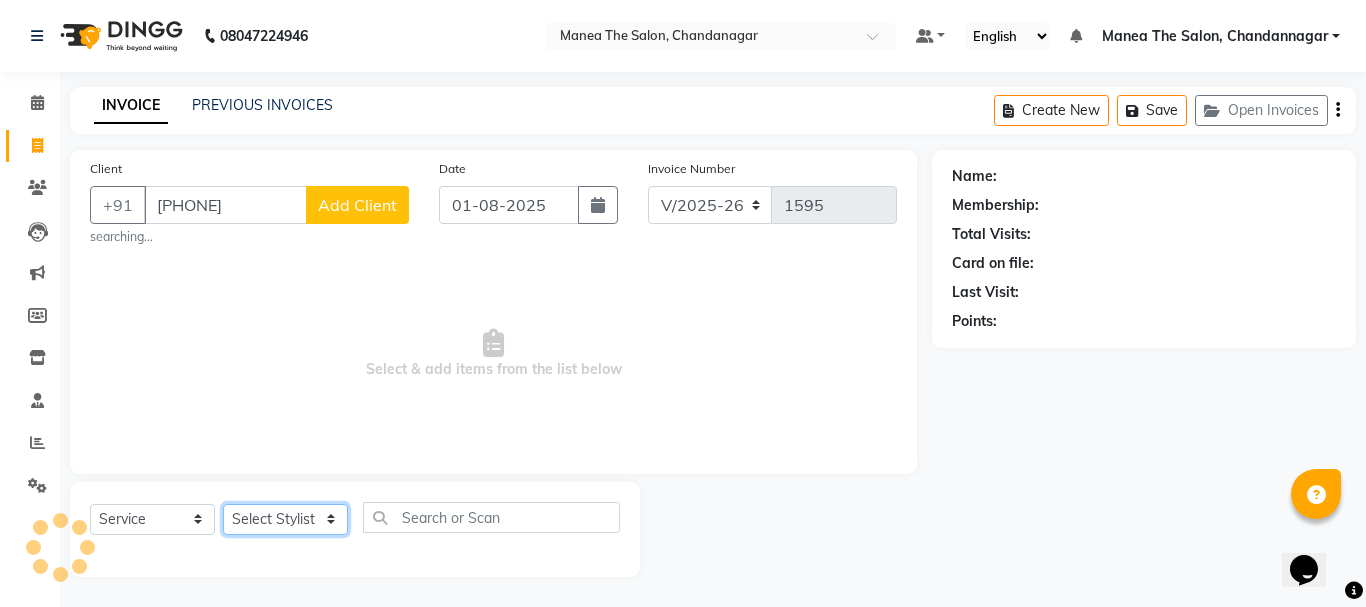 click on "Select Stylist" 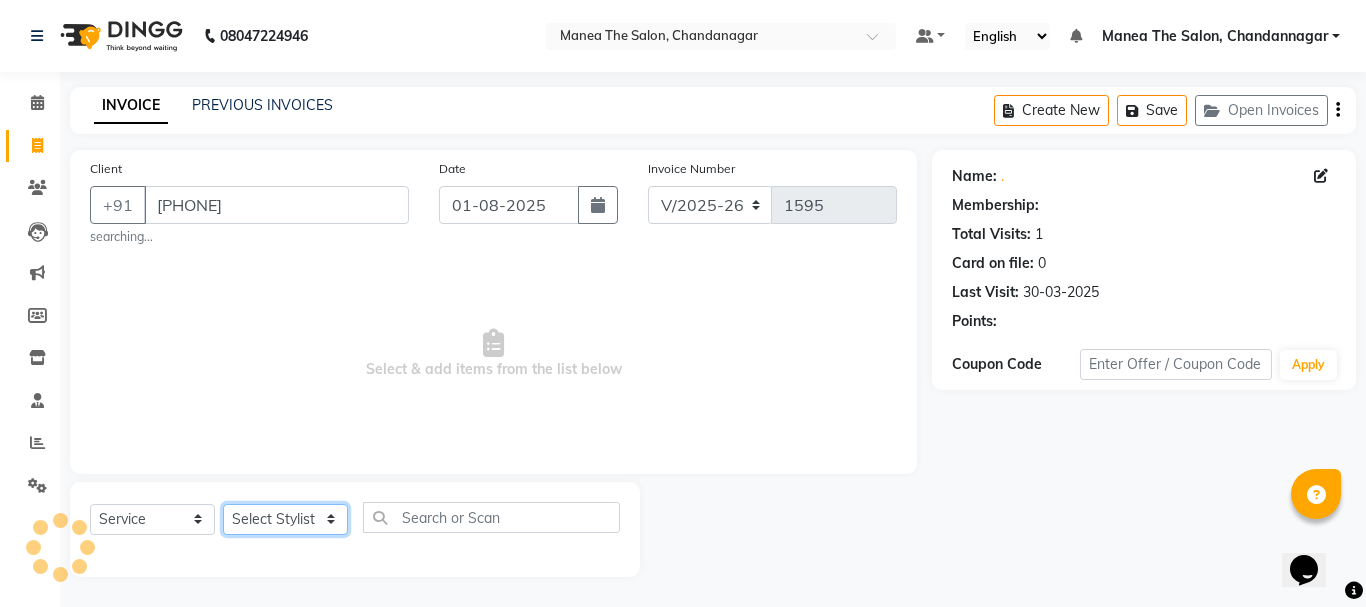 click on "Select Stylist" 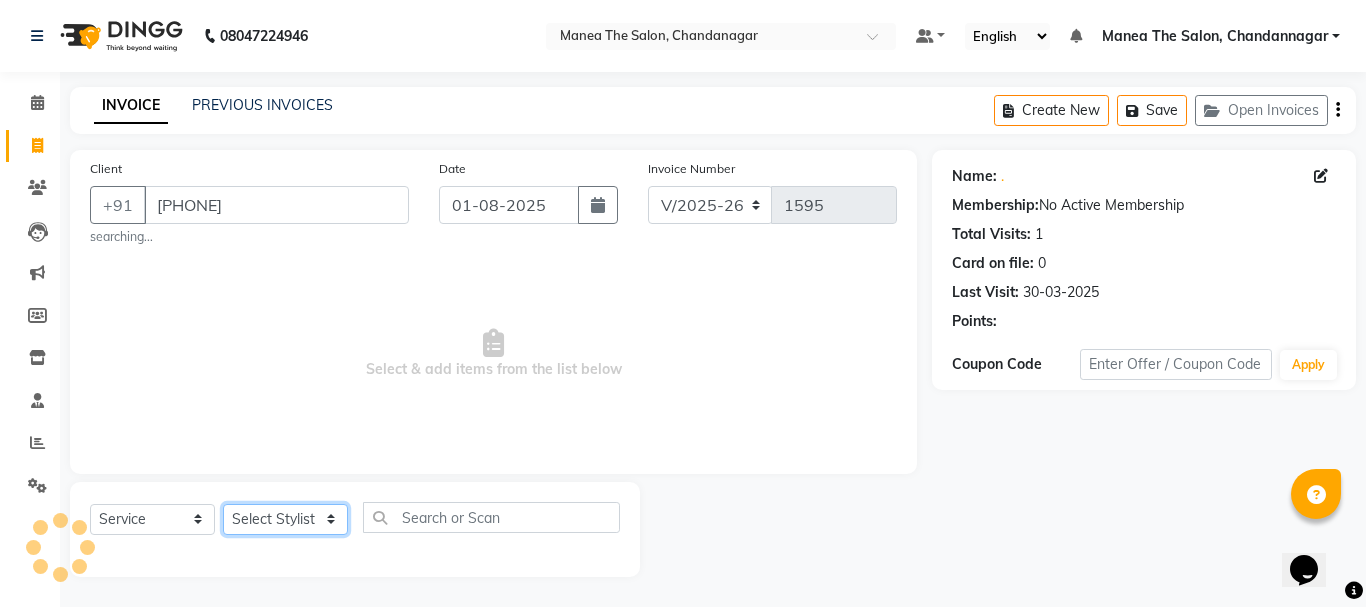 click on "Select Stylist" 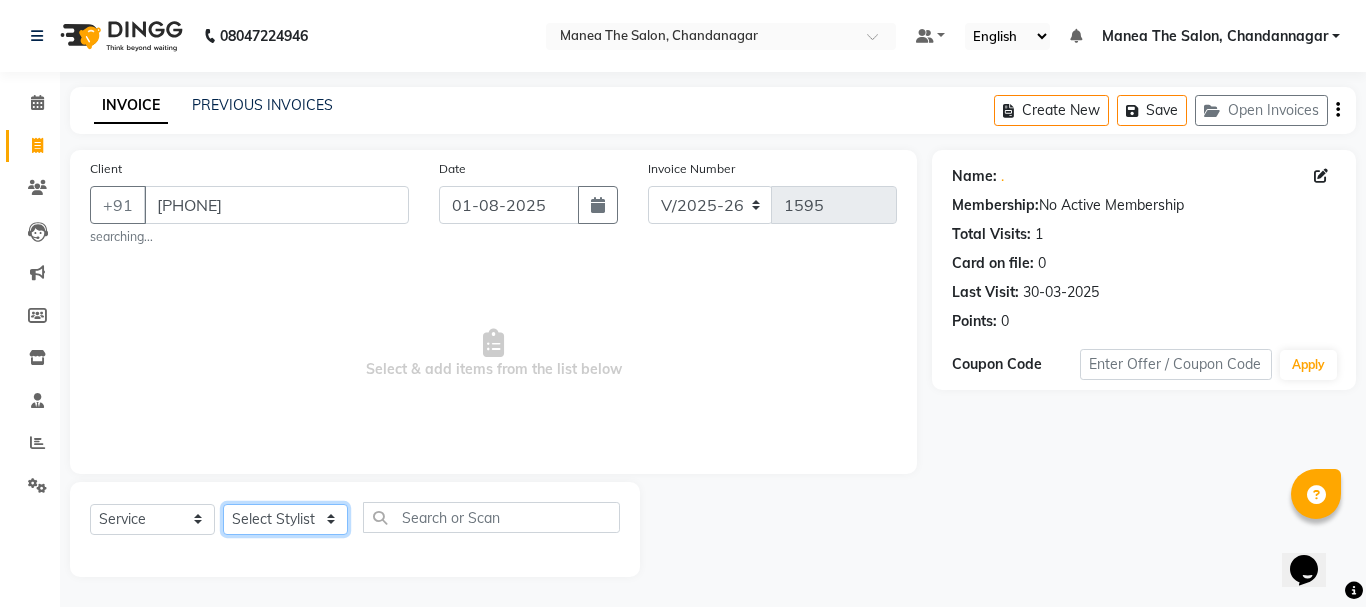 click on "Select Stylist [NAME] [NAME] [NAME] [NAME] [NAME] [NAME] [NAME]" 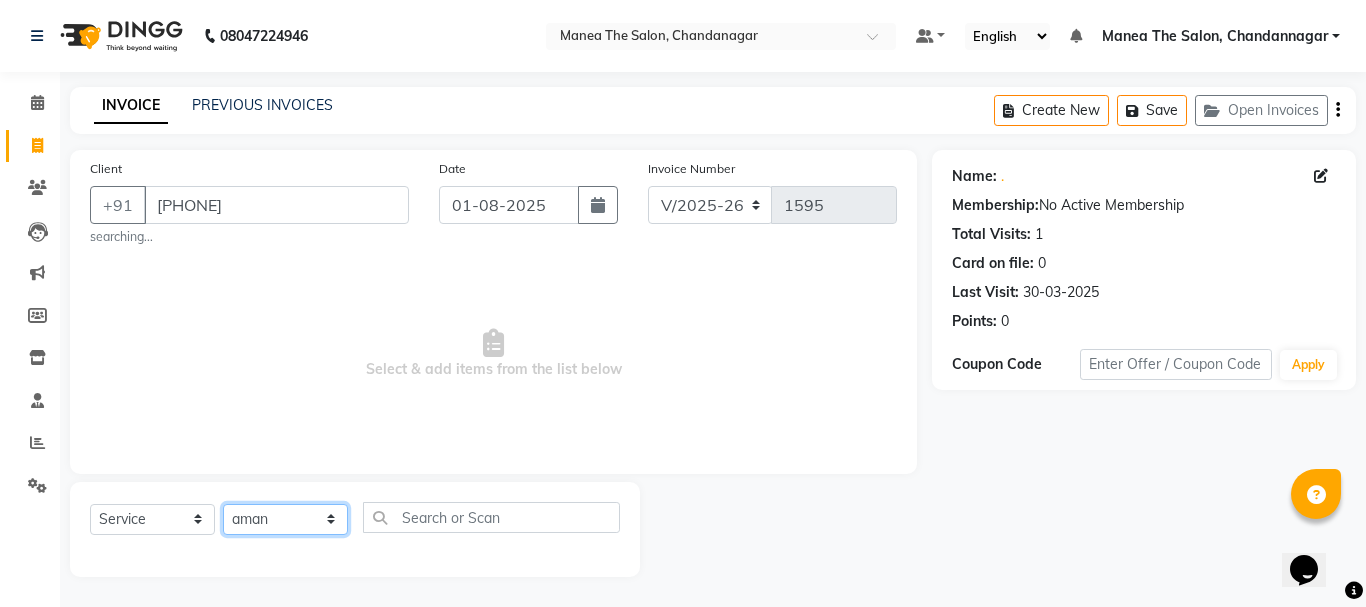 click on "Select Stylist [NAME] [NAME] [NAME] [NAME] [NAME] [NAME] [NAME]" 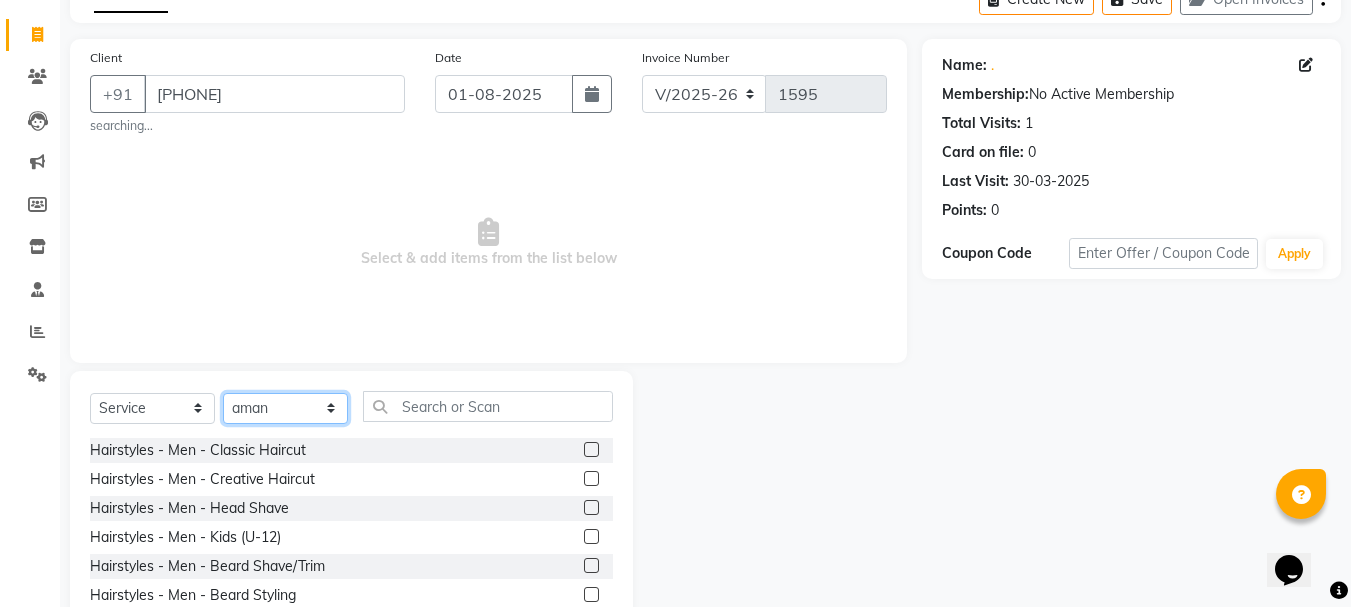 scroll, scrollTop: 200, scrollLeft: 0, axis: vertical 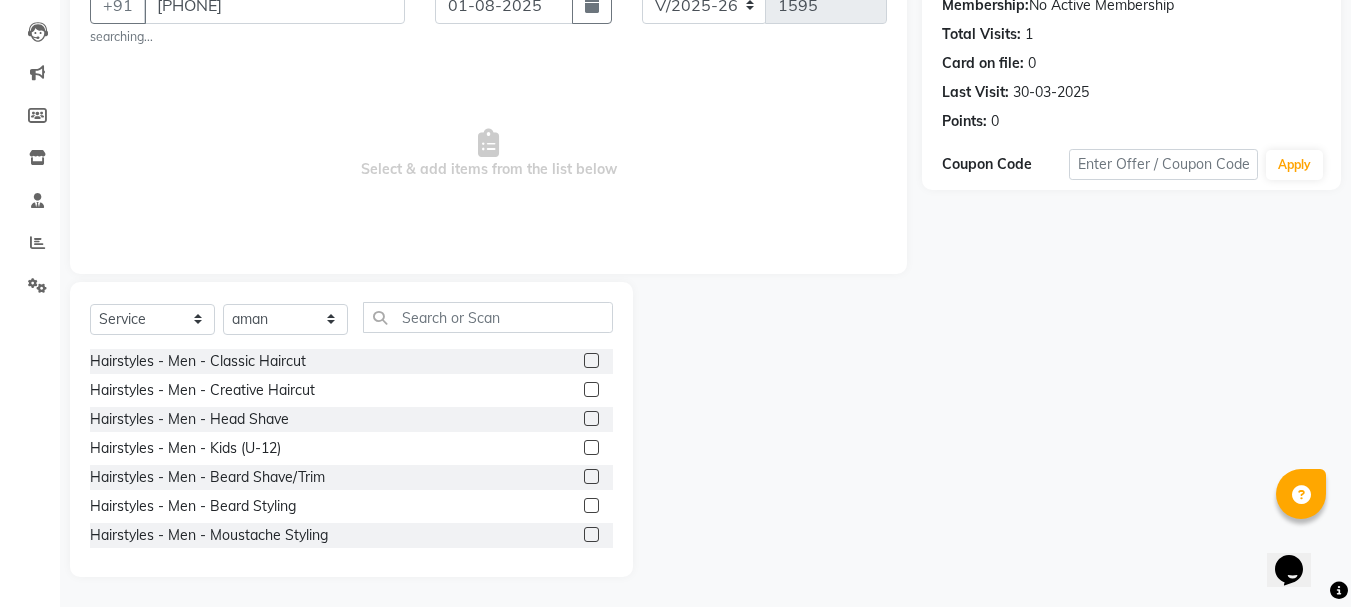 click 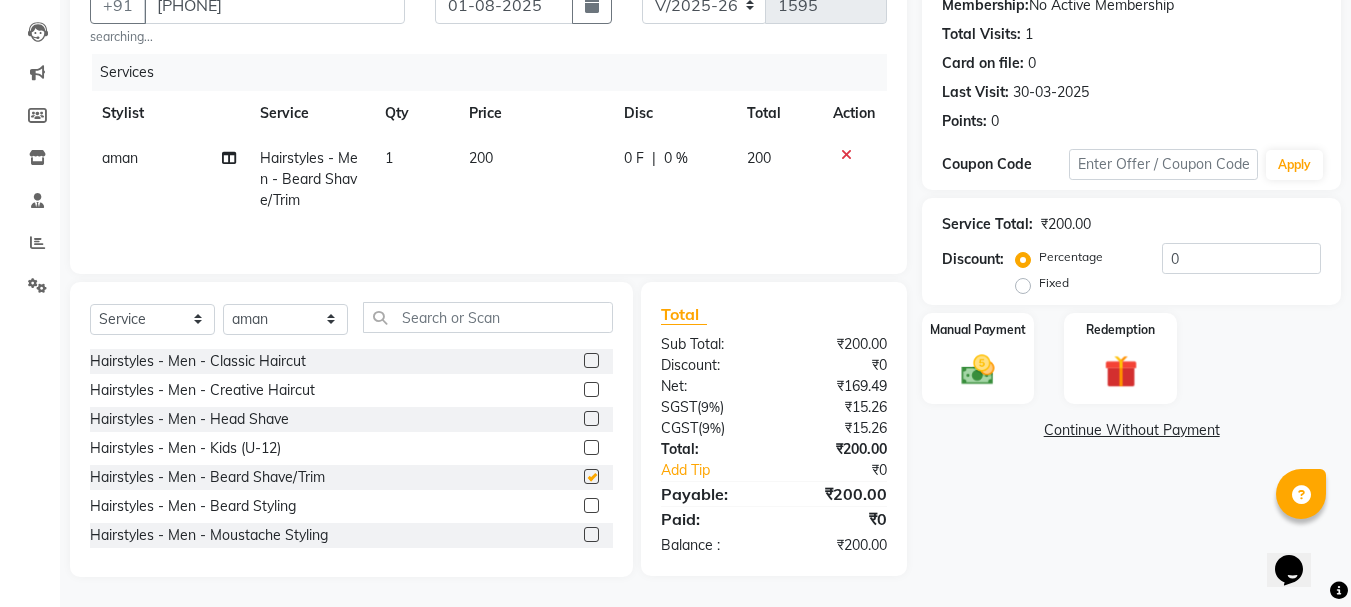 checkbox on "false" 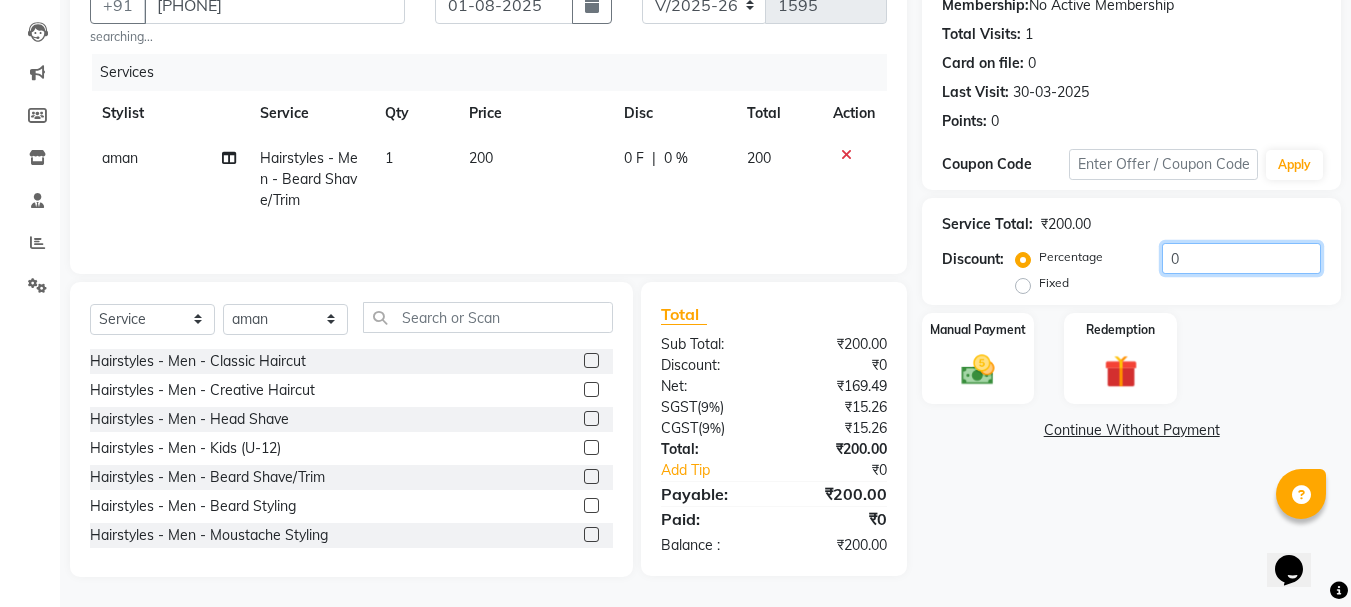 click on "0" 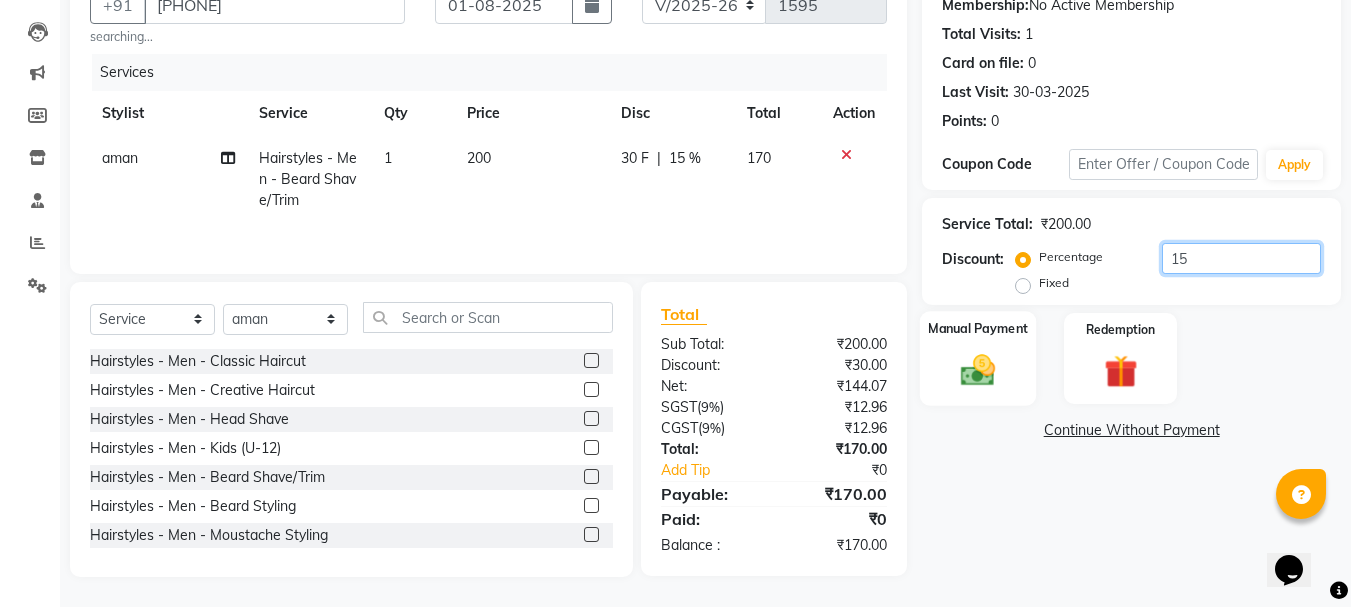 type on "15" 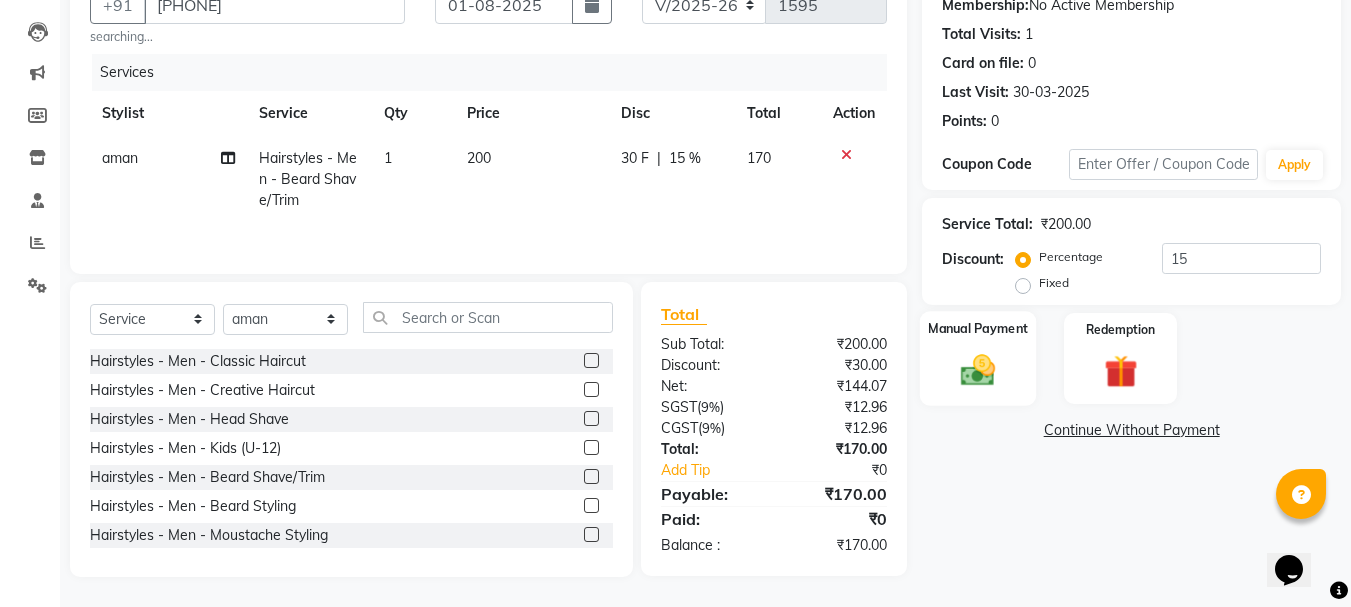 click on "Manual Payment" 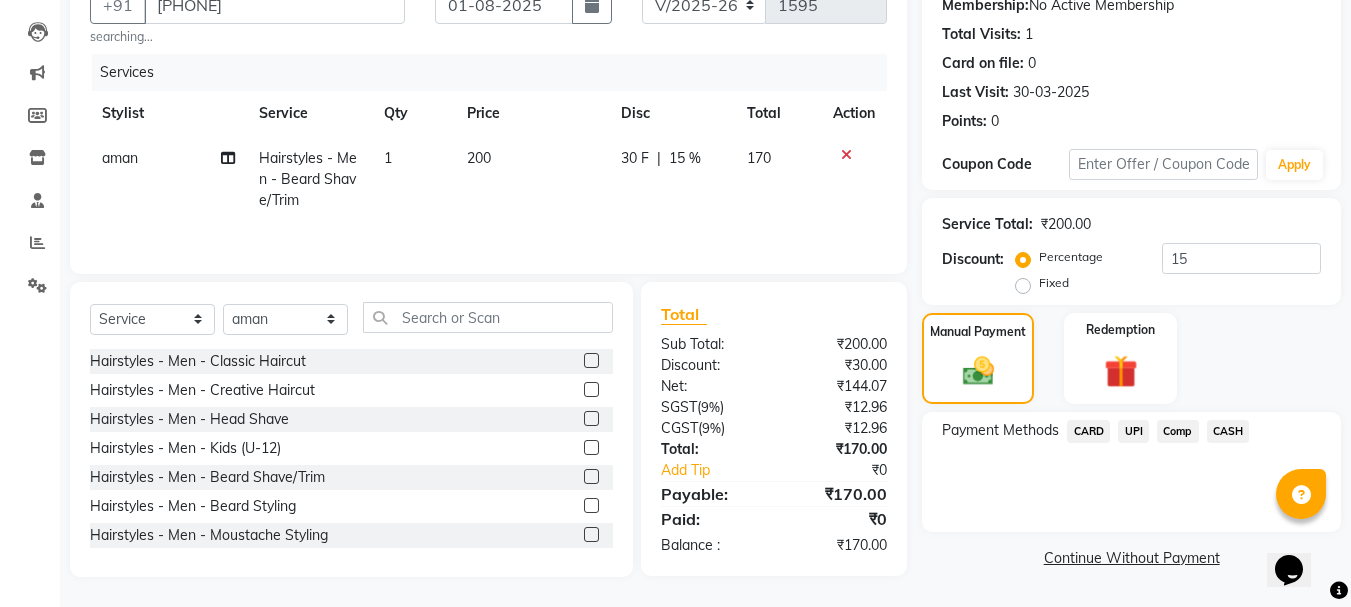 click on "UPI" 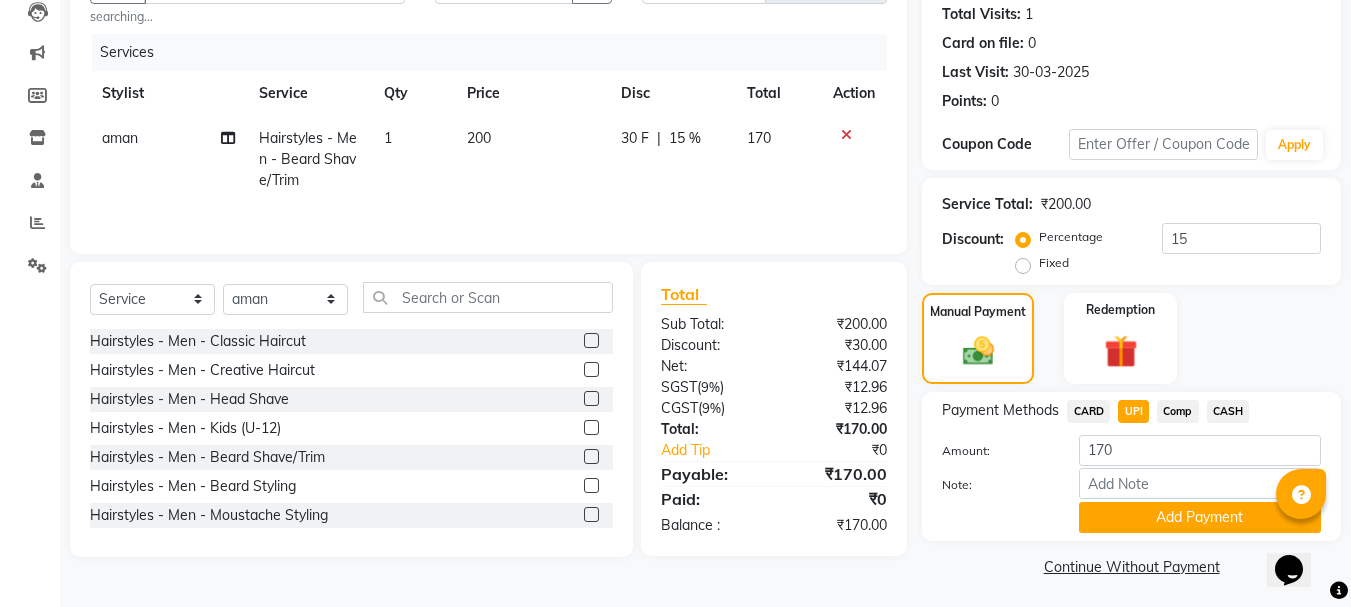 scroll, scrollTop: 225, scrollLeft: 0, axis: vertical 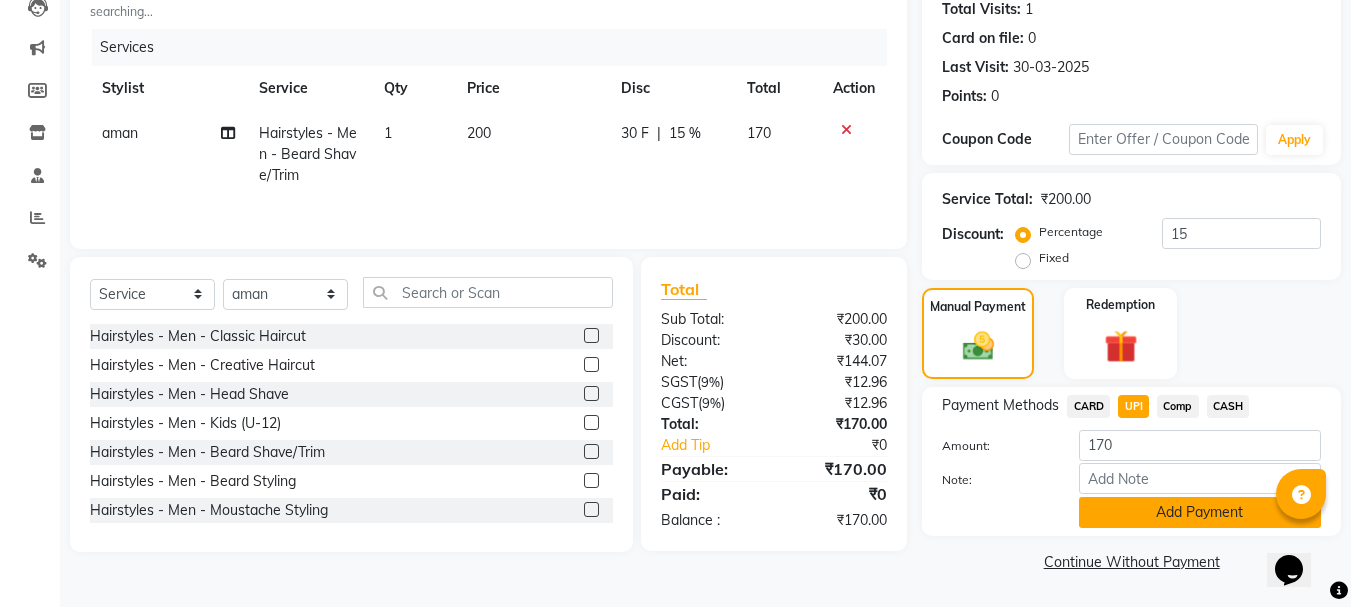 click on "Add Payment" 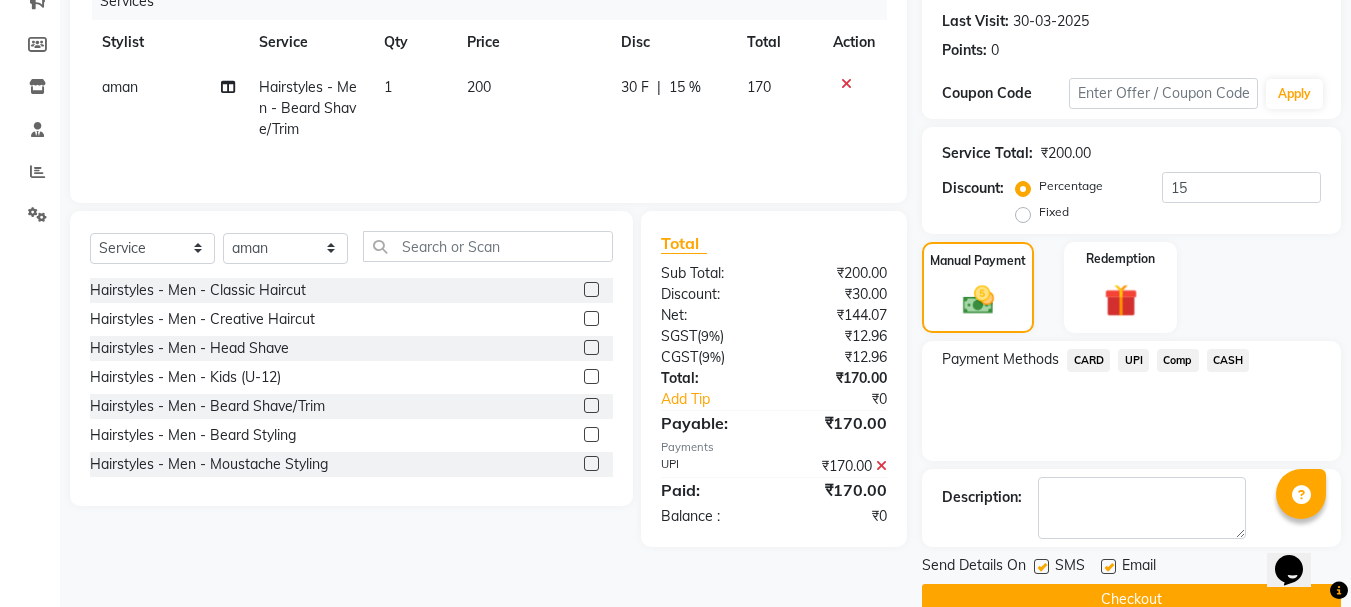 scroll, scrollTop: 309, scrollLeft: 0, axis: vertical 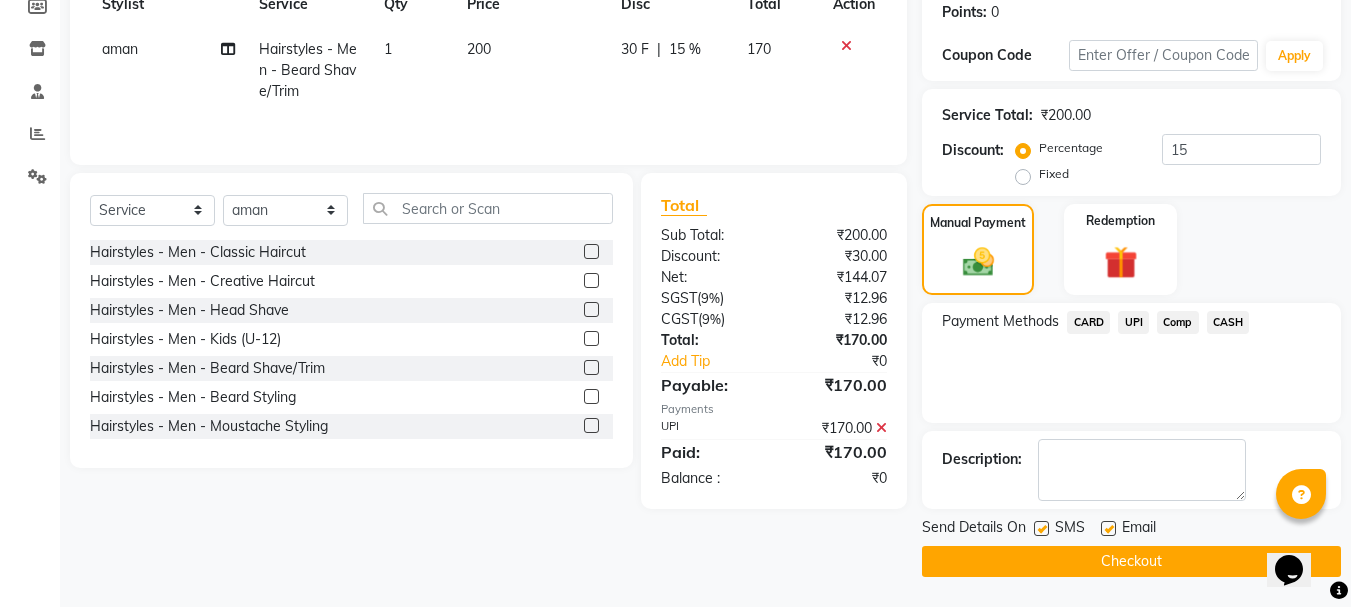 click on "Checkout" 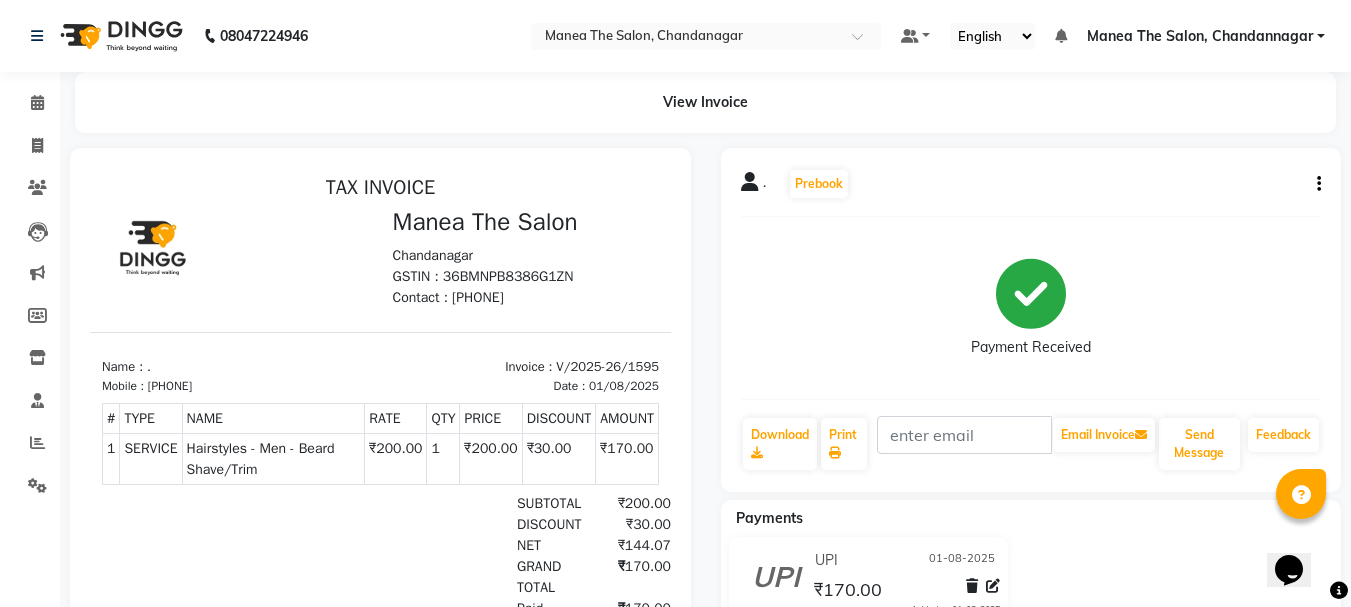 scroll, scrollTop: 0, scrollLeft: 0, axis: both 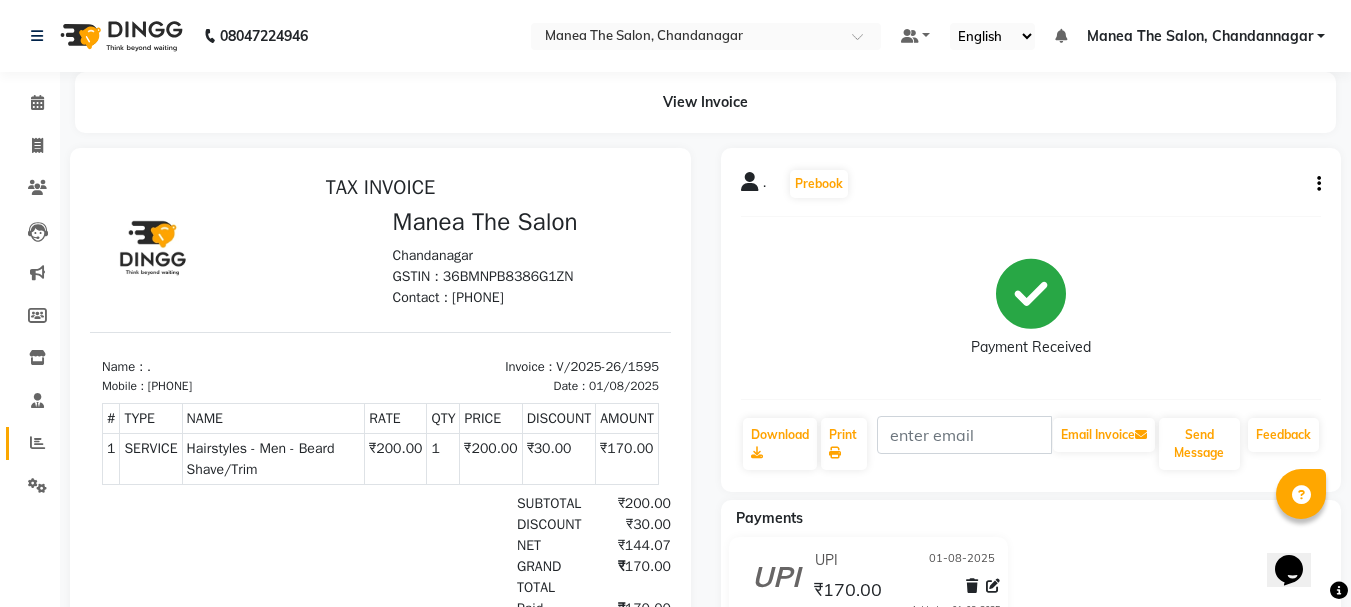 click on "Reports" 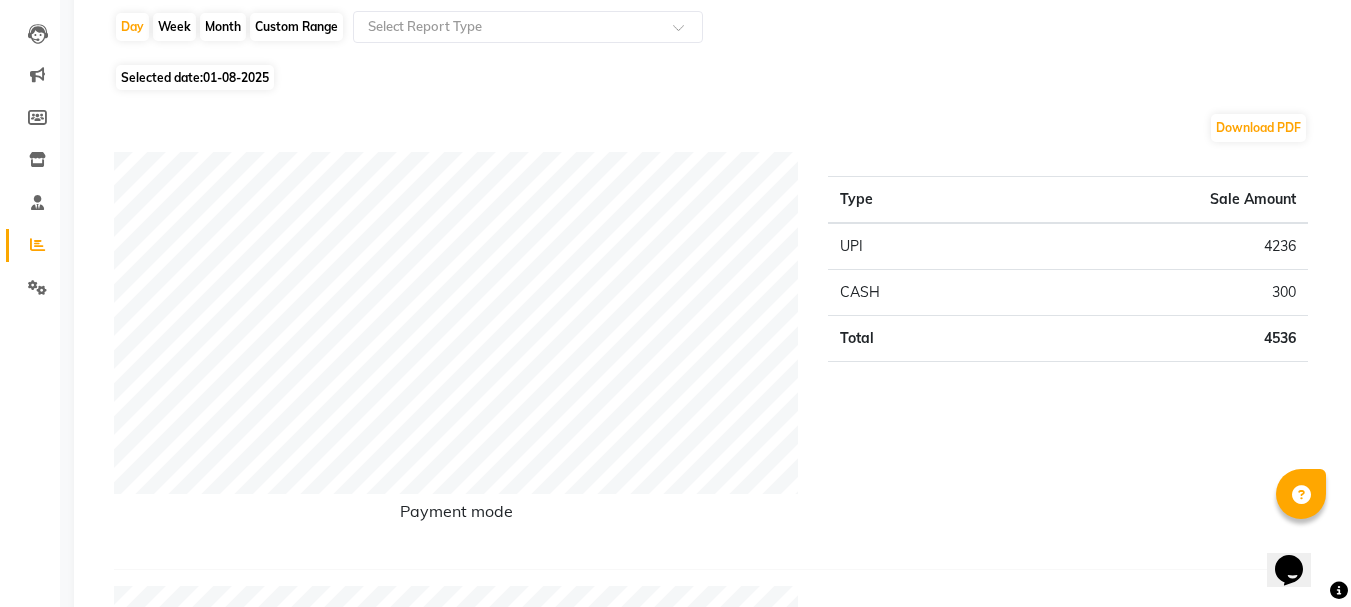 scroll, scrollTop: 0, scrollLeft: 0, axis: both 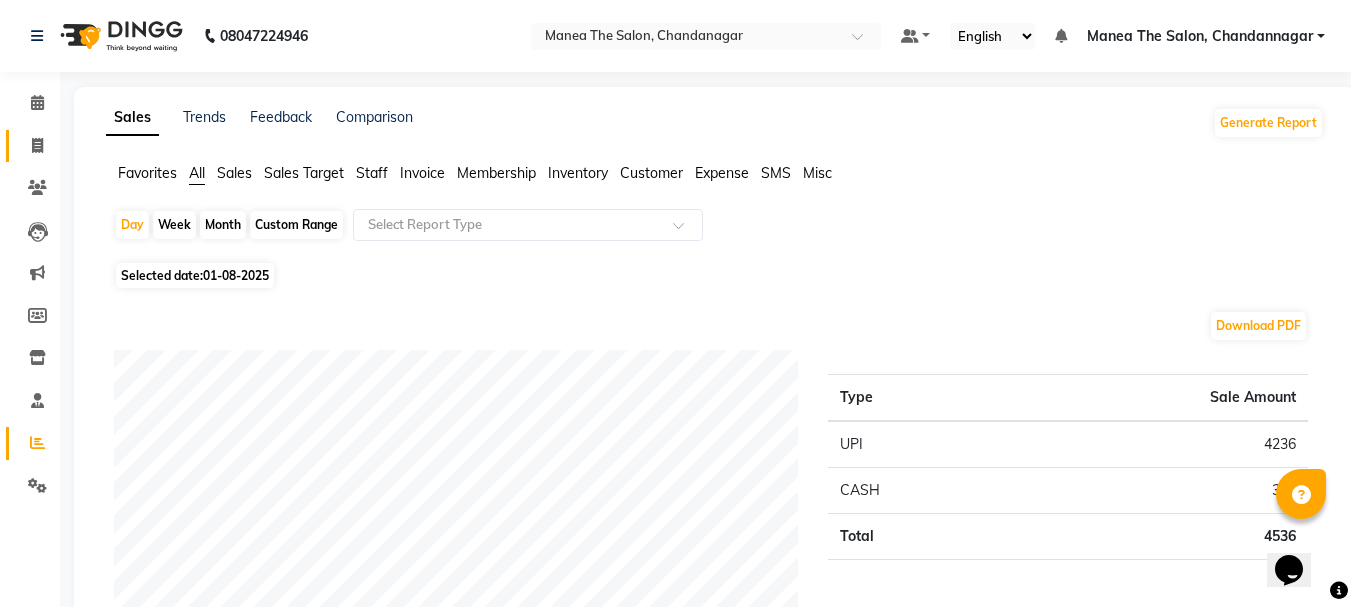 click on "Invoice" 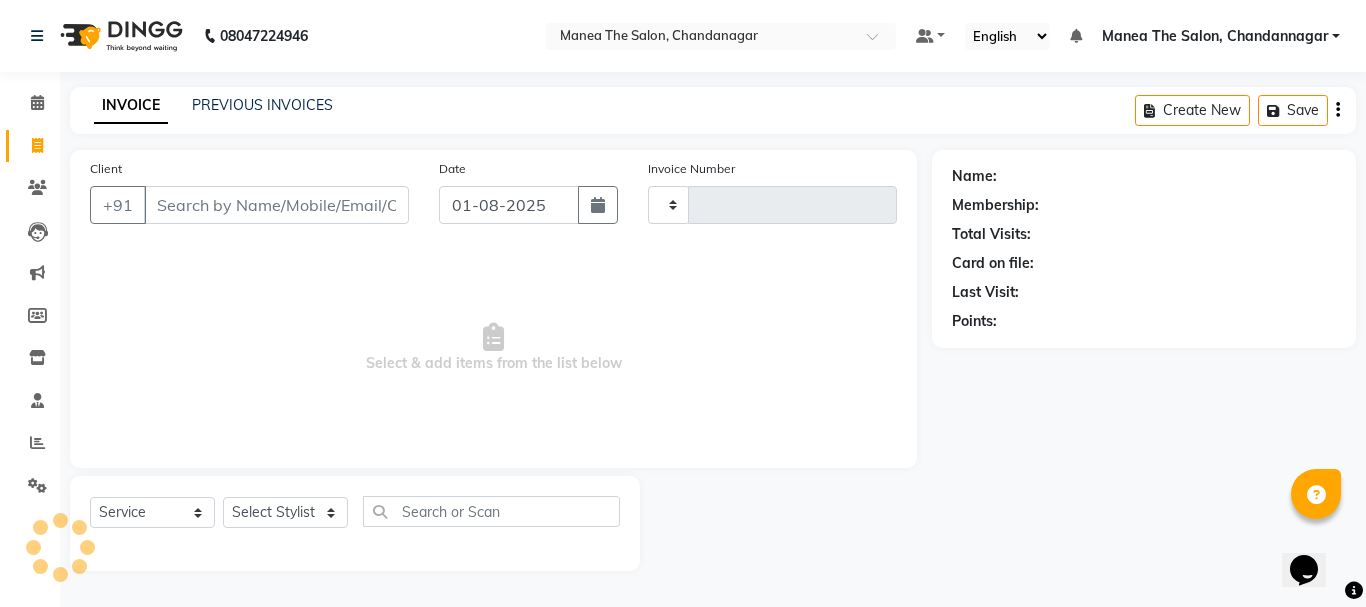 type on "1596" 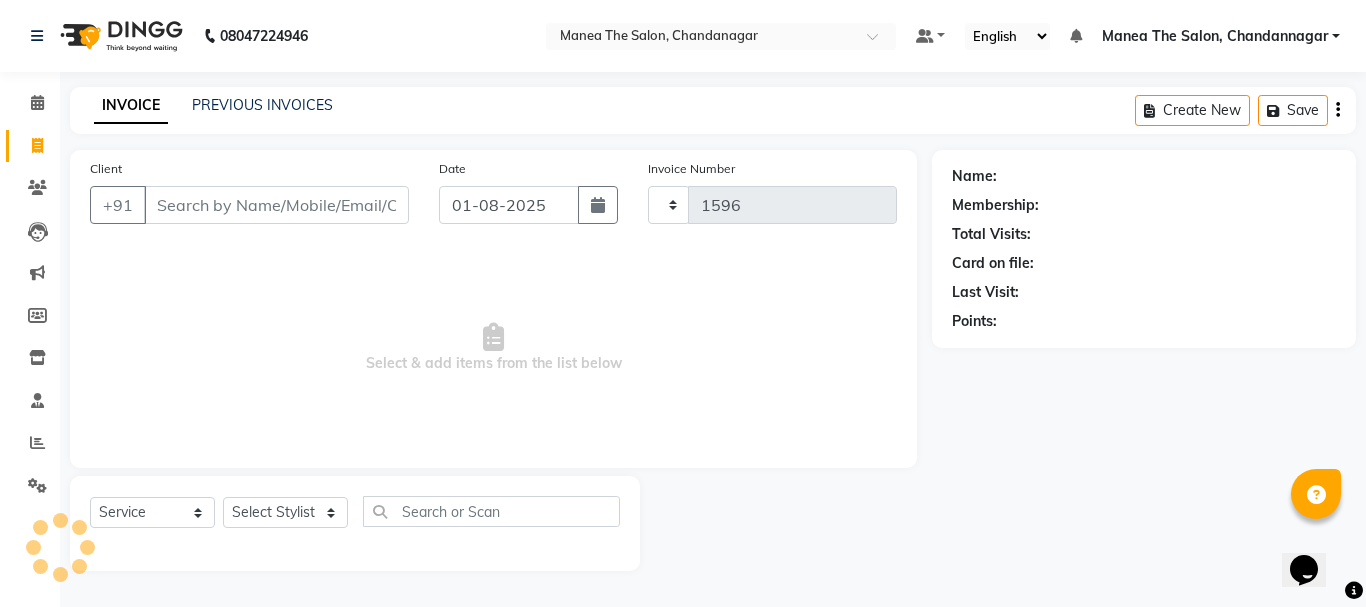 select on "7351" 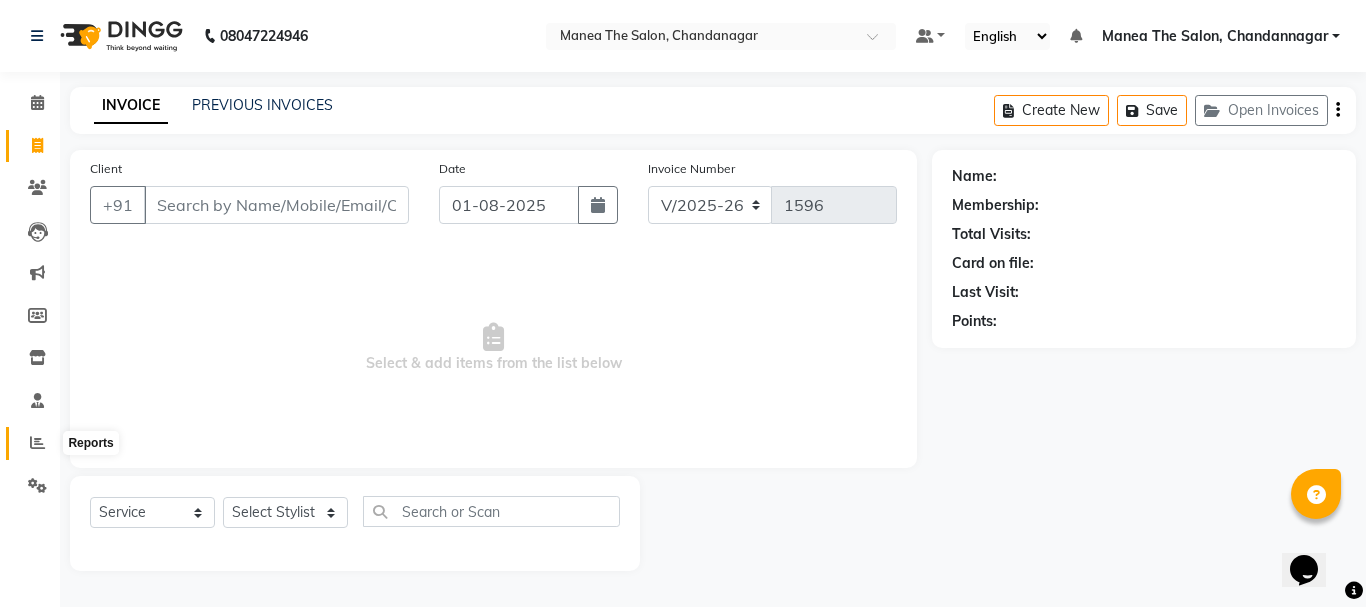 click 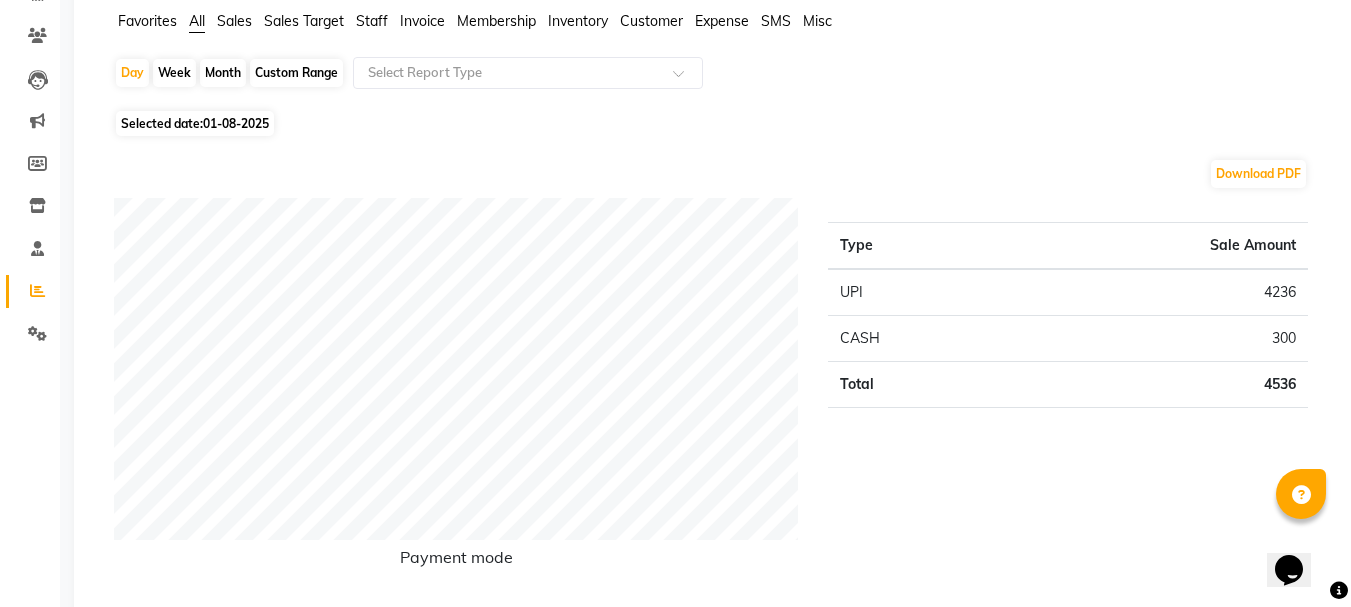 scroll, scrollTop: 200, scrollLeft: 0, axis: vertical 